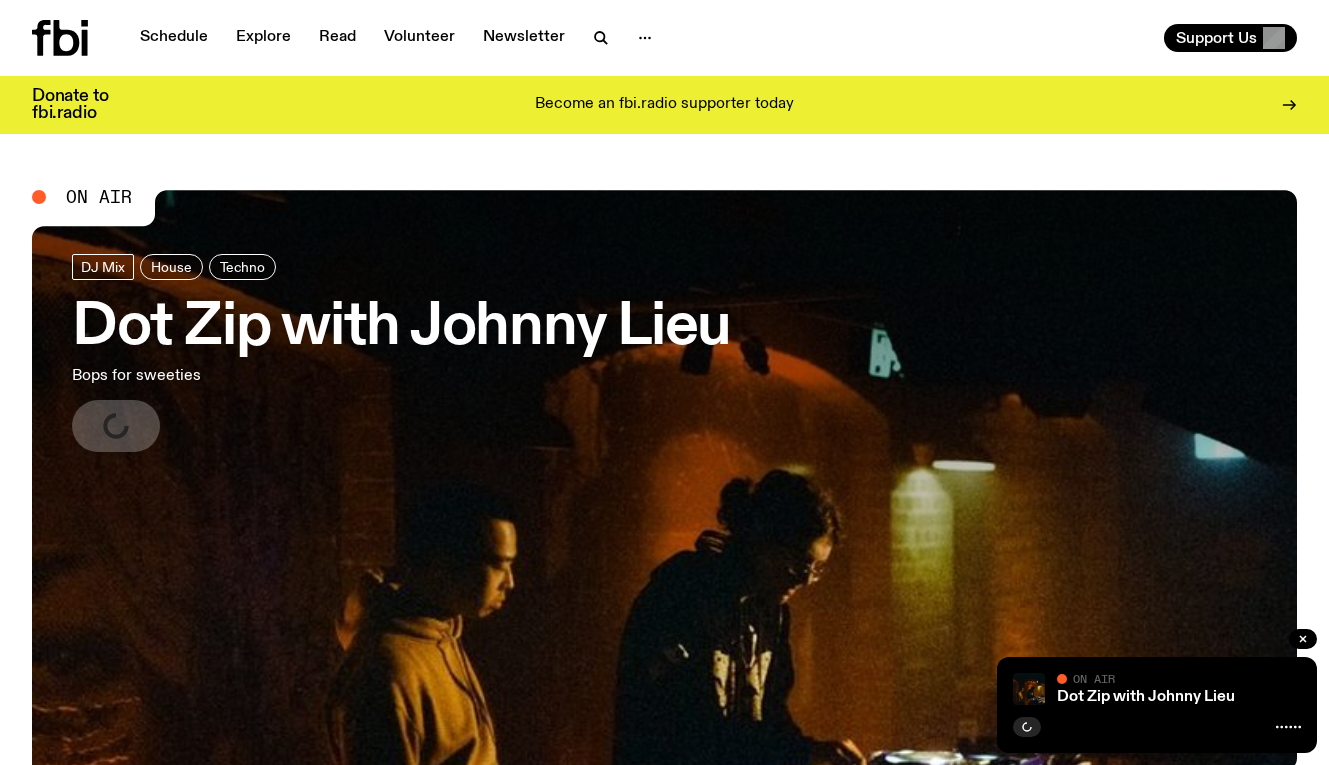 scroll, scrollTop: 0, scrollLeft: 0, axis: both 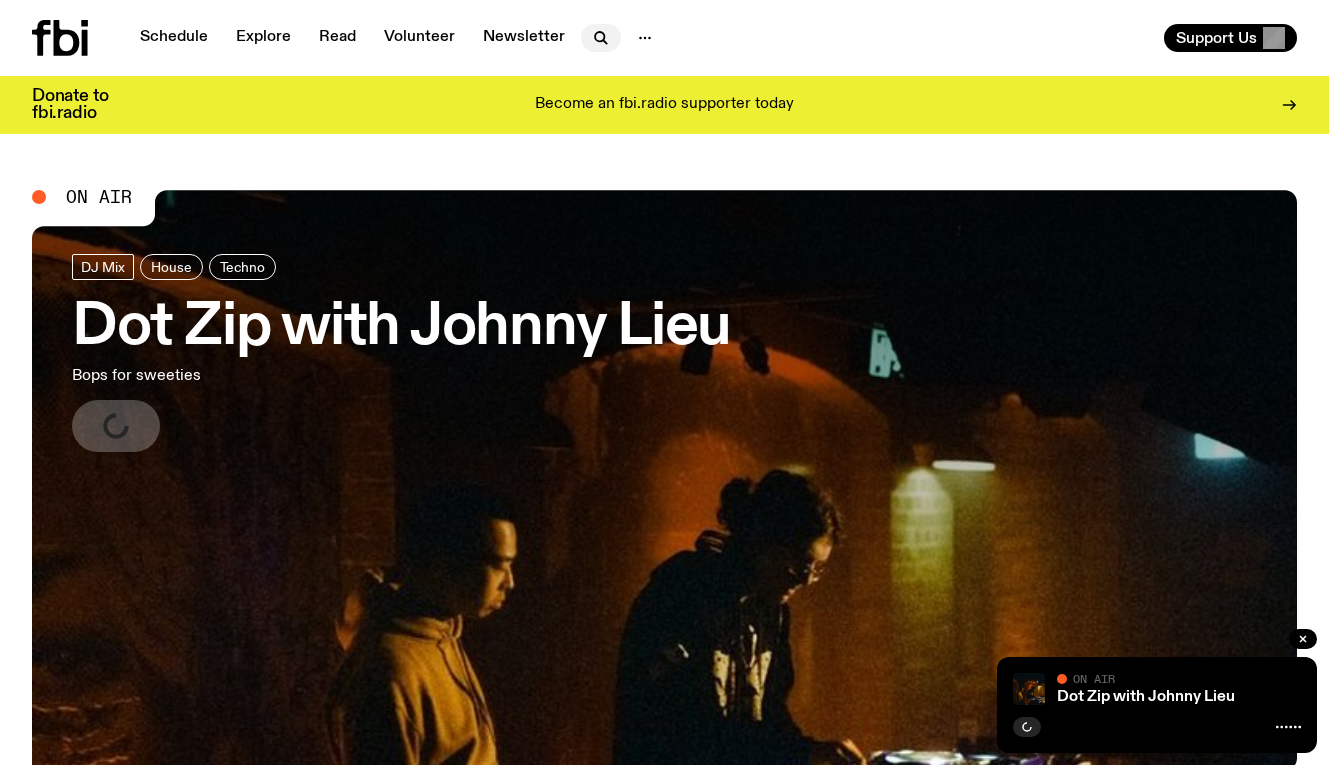 click 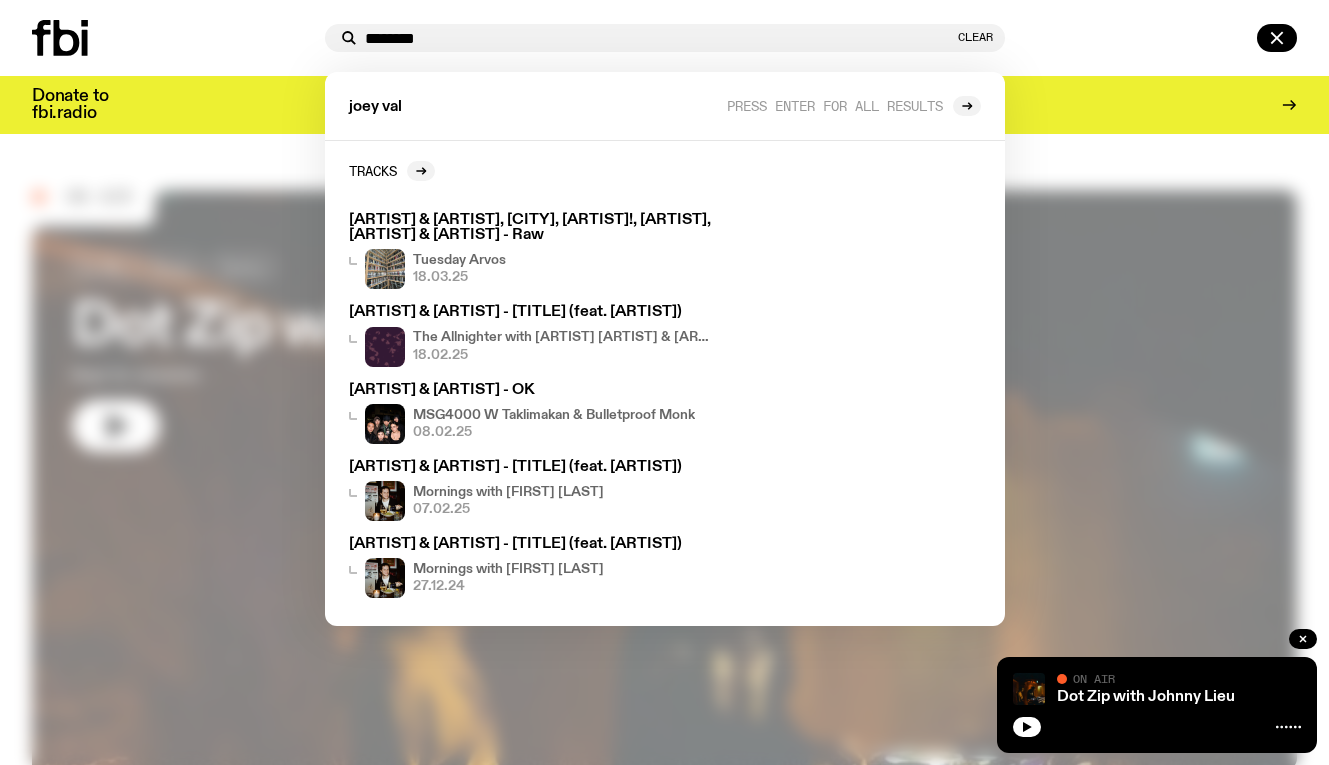click on "********" at bounding box center (659, 38) 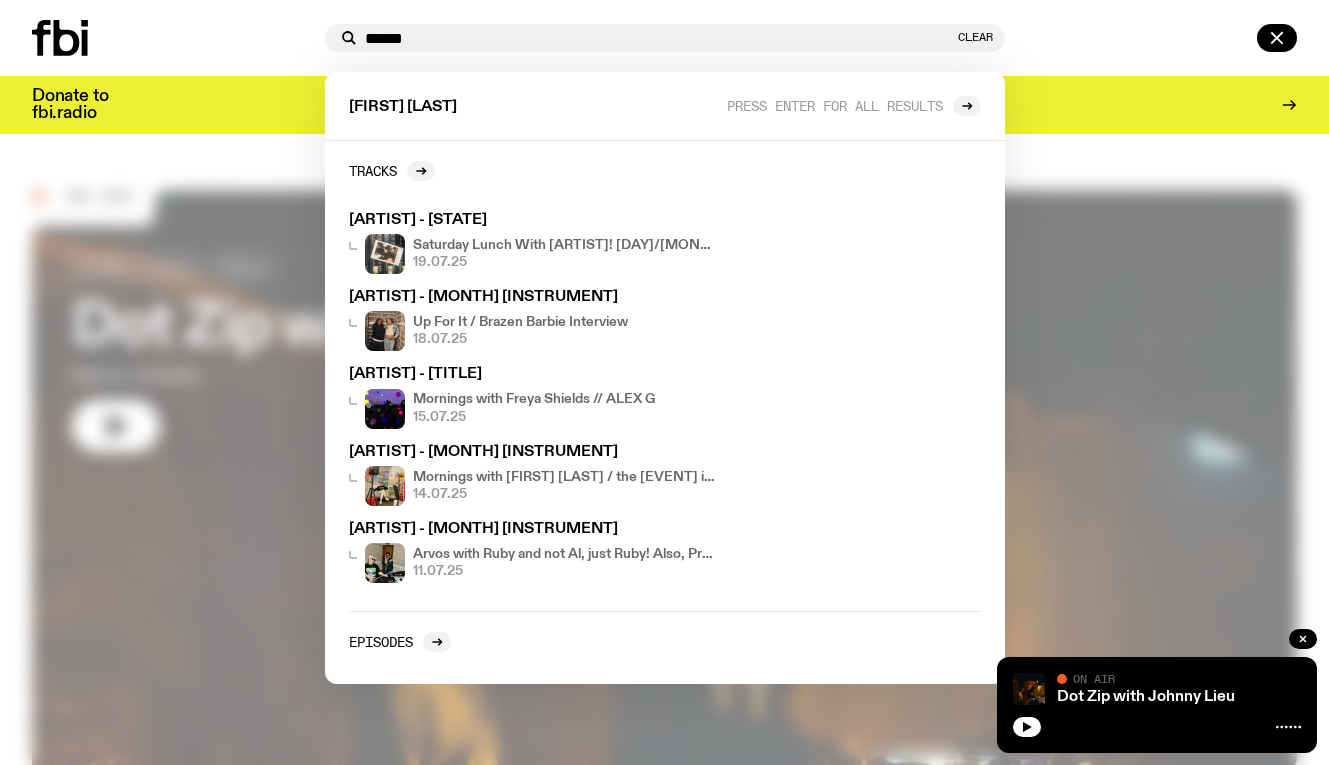 click on "******" at bounding box center (659, 38) 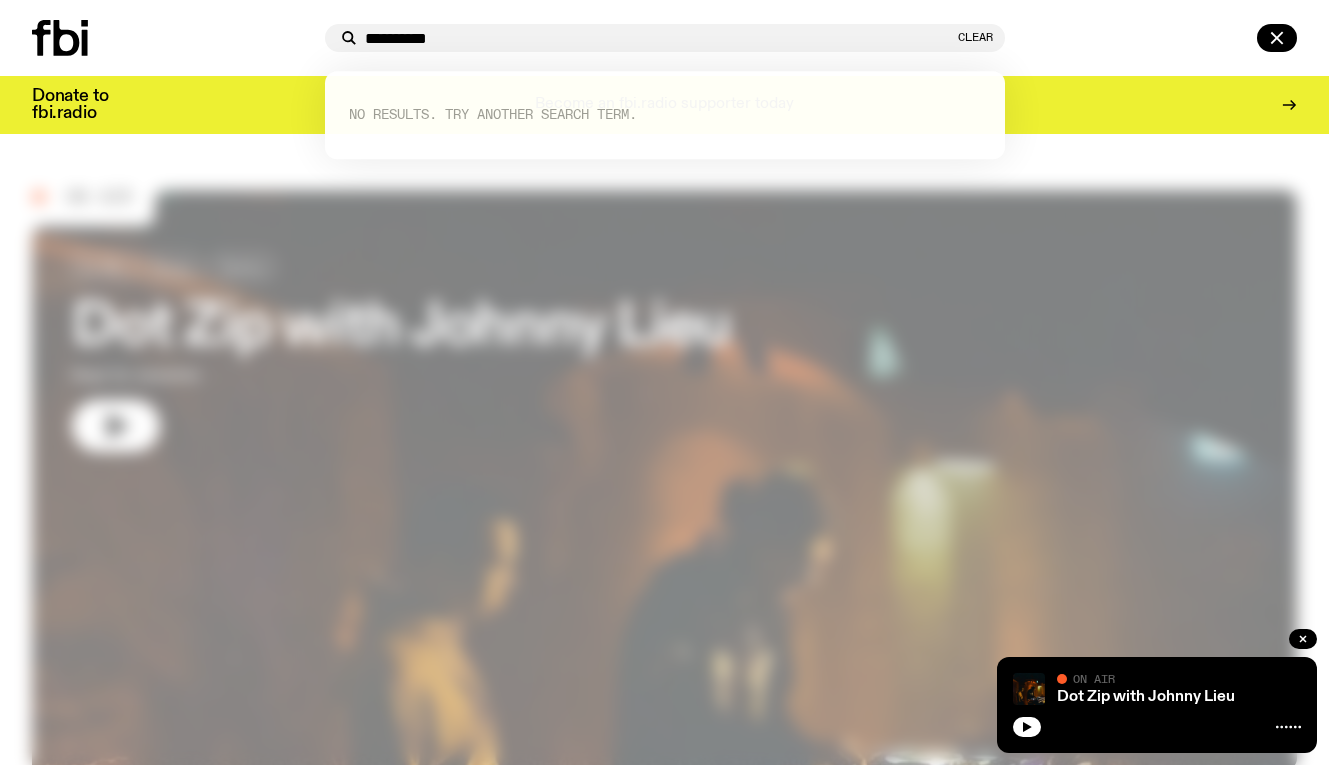 click on "**********" at bounding box center (659, 38) 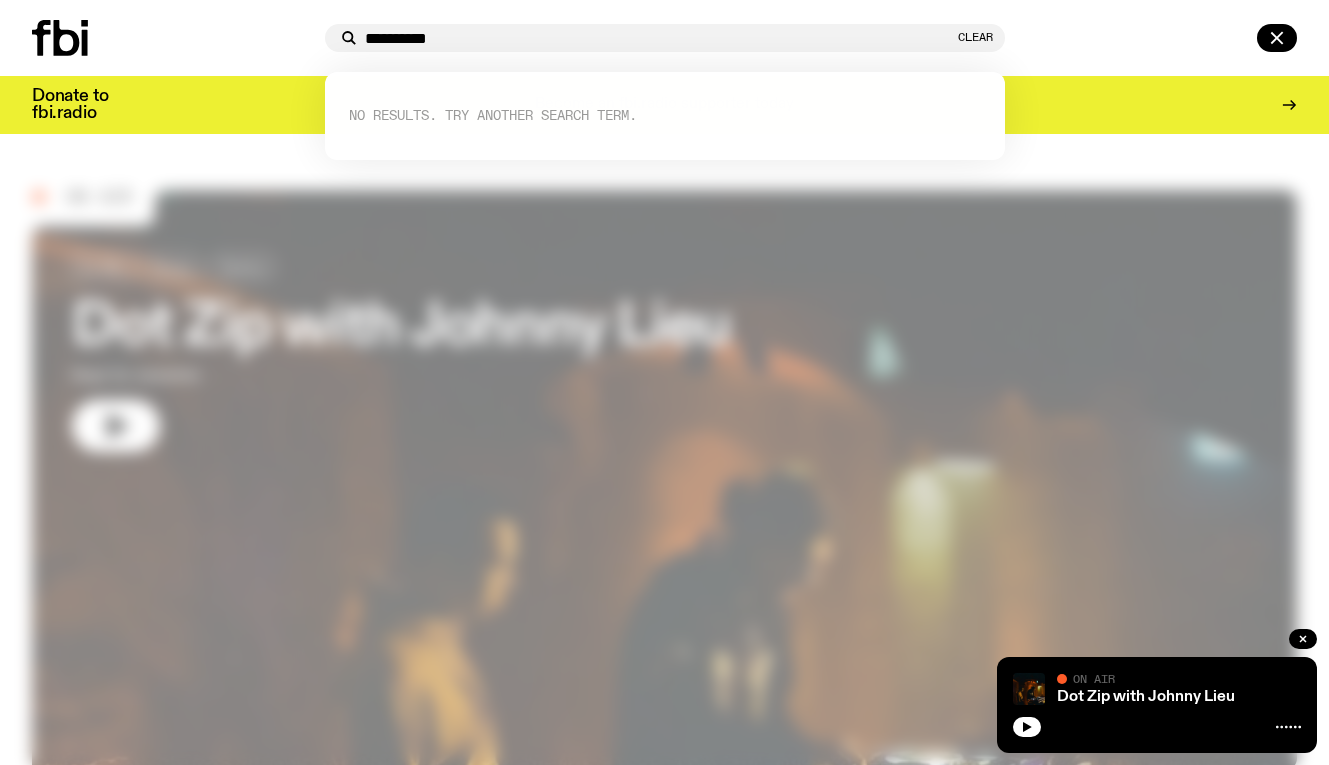 click on "**********" at bounding box center [659, 38] 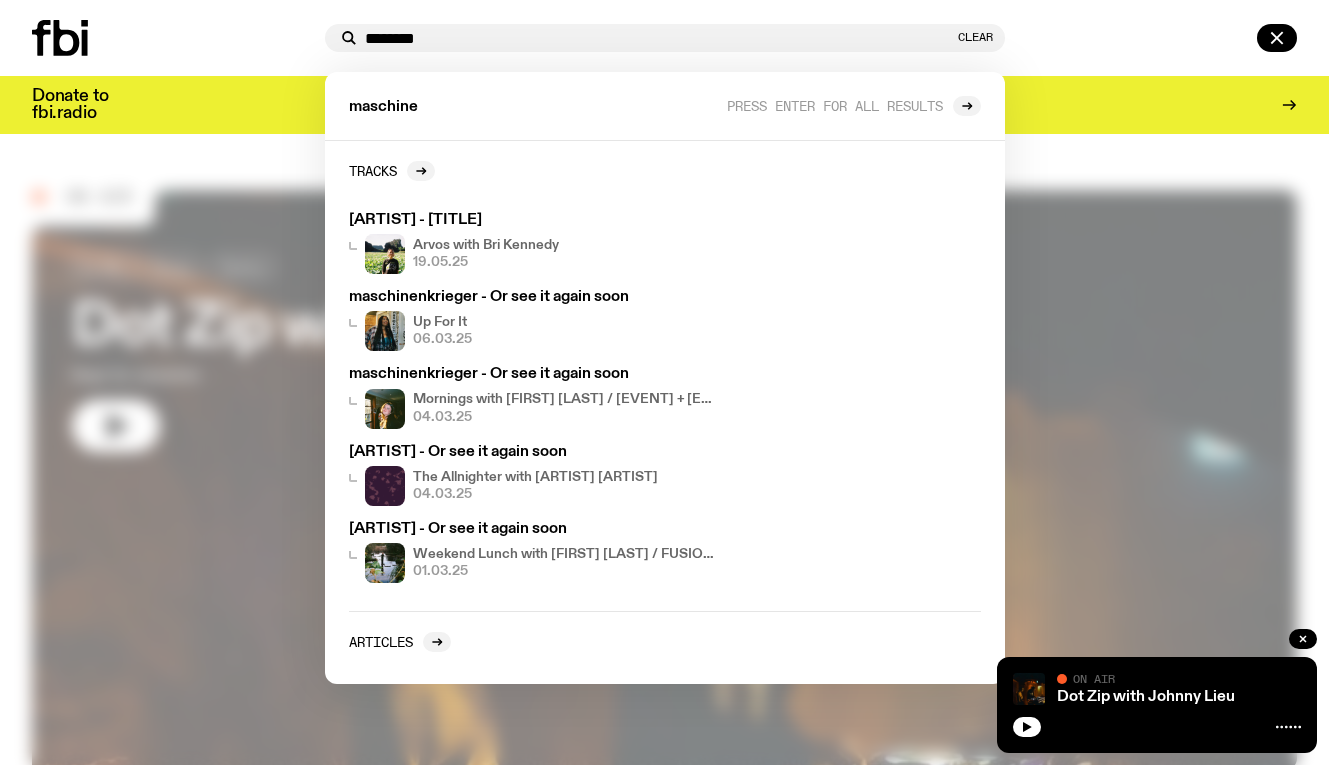 click on "********" at bounding box center [659, 38] 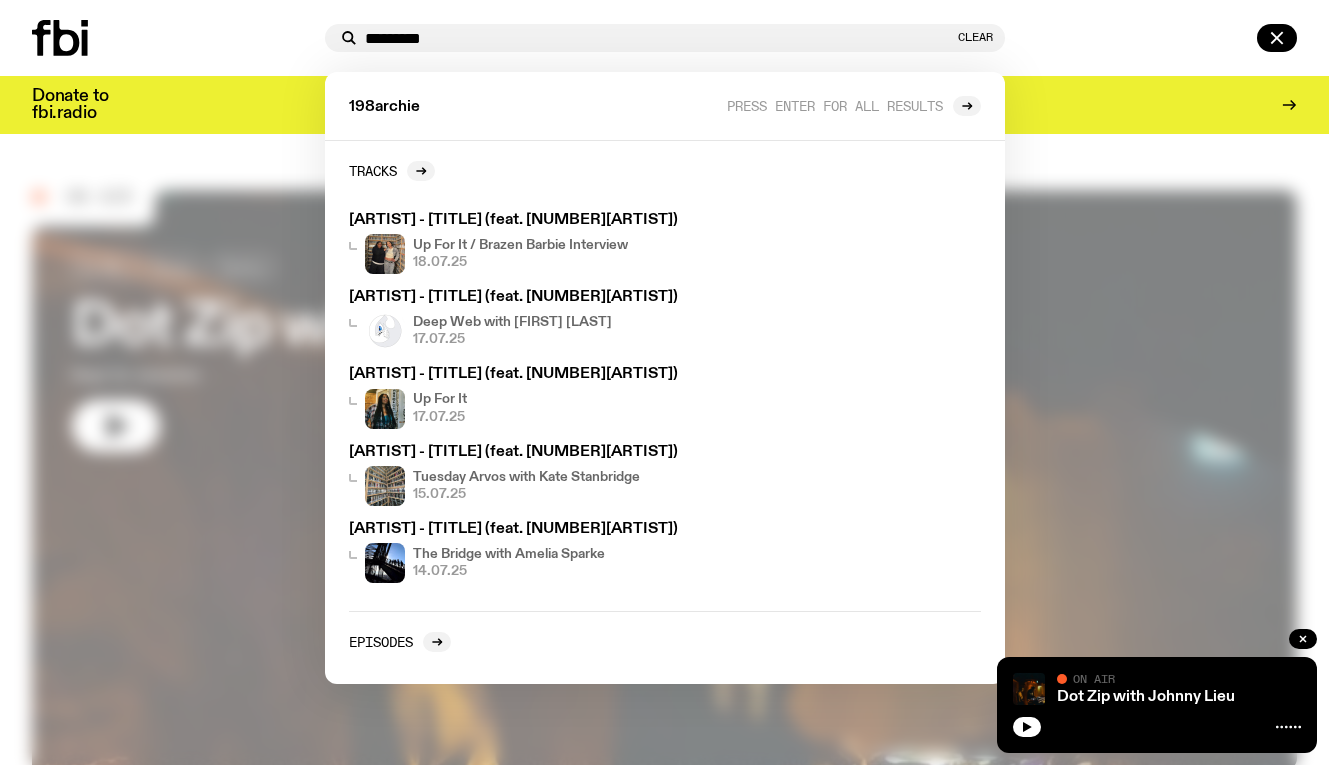 click on "*********" at bounding box center [659, 38] 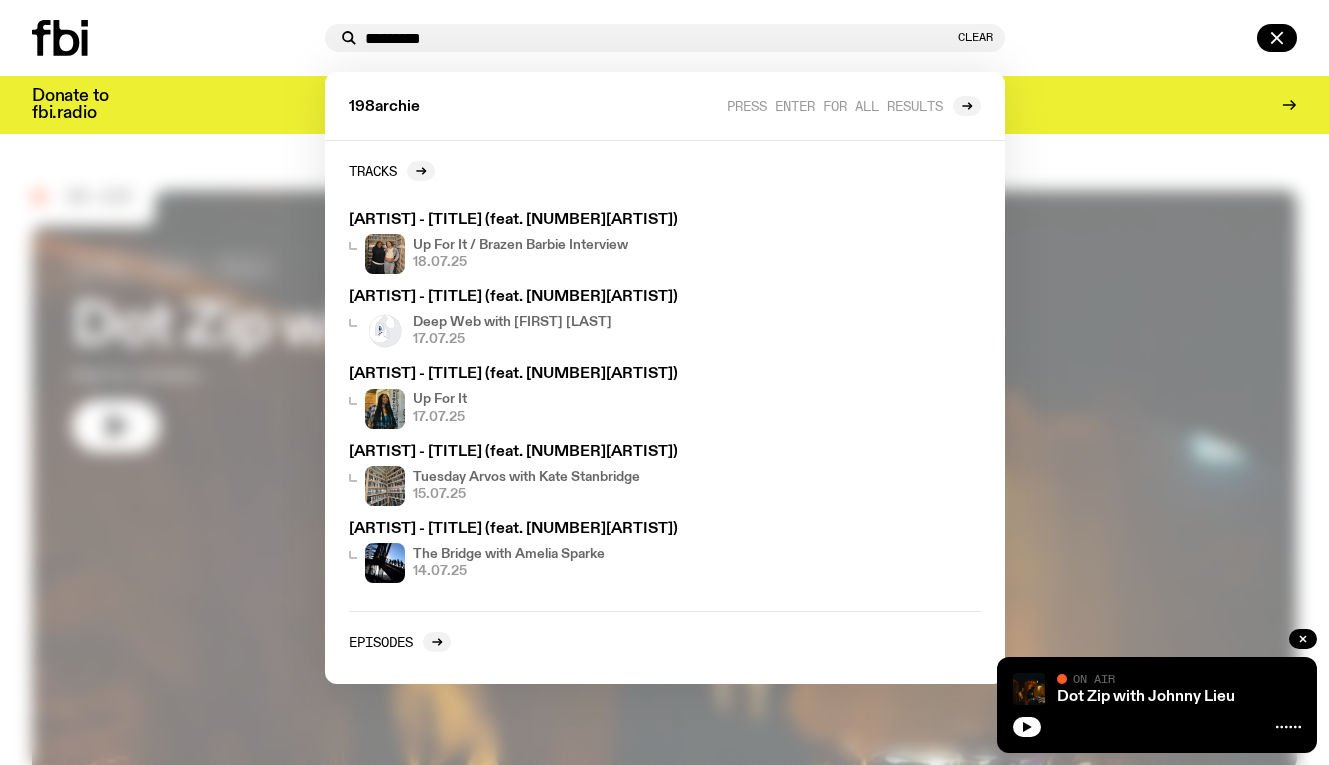 type on "*" 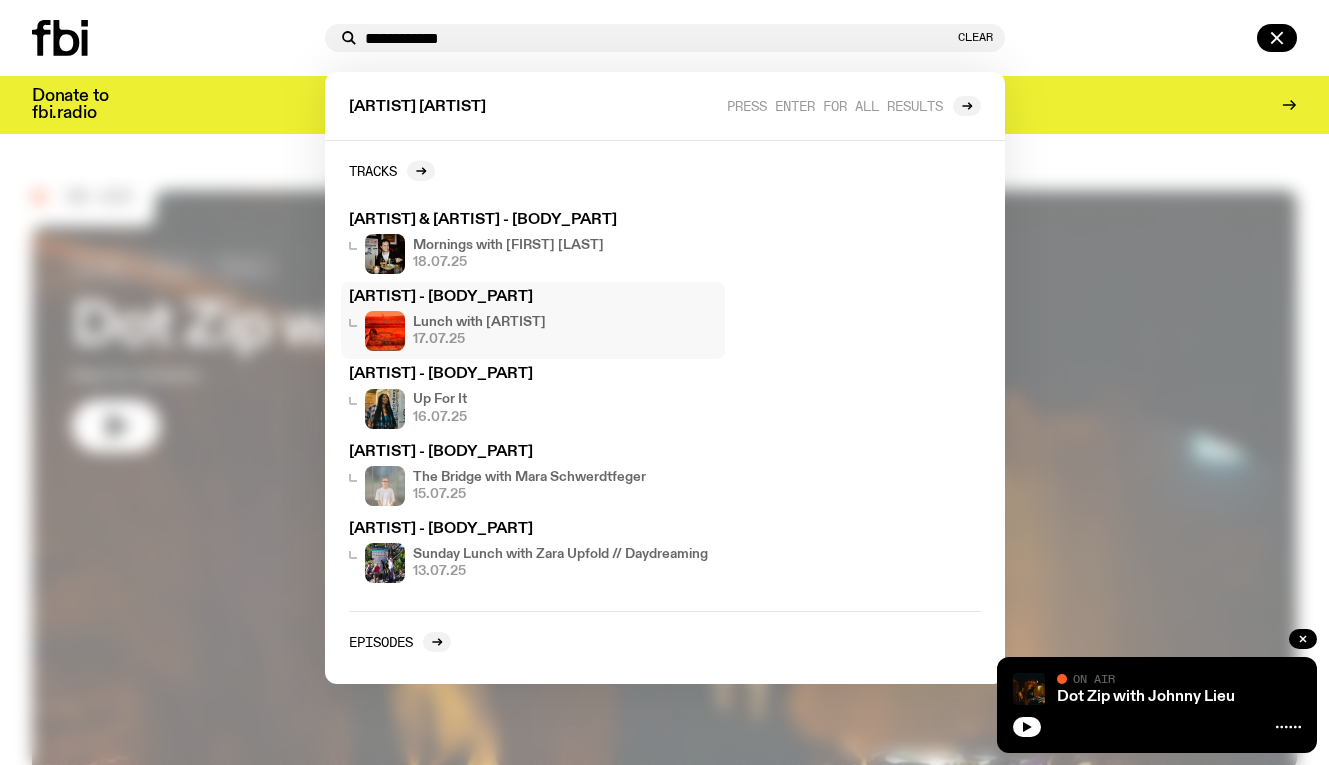 type on "**********" 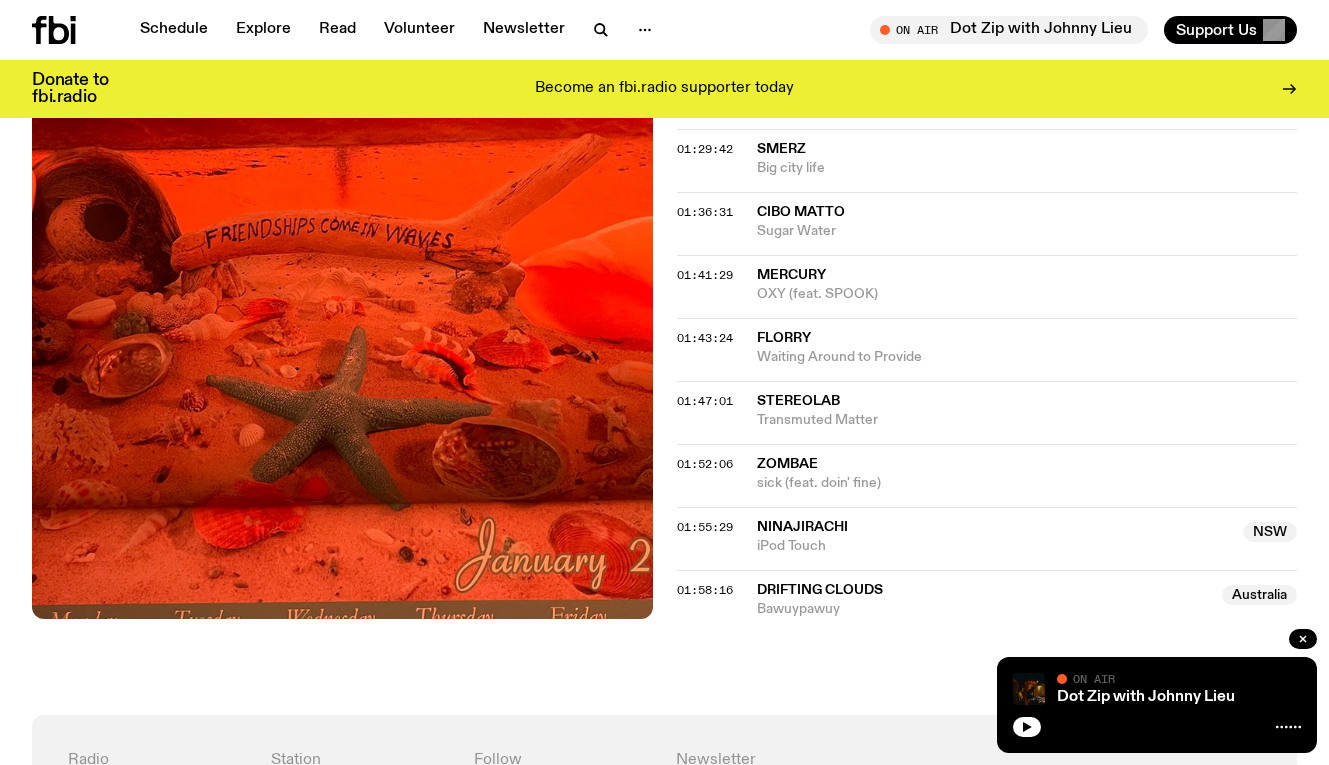 scroll, scrollTop: 2159, scrollLeft: 0, axis: vertical 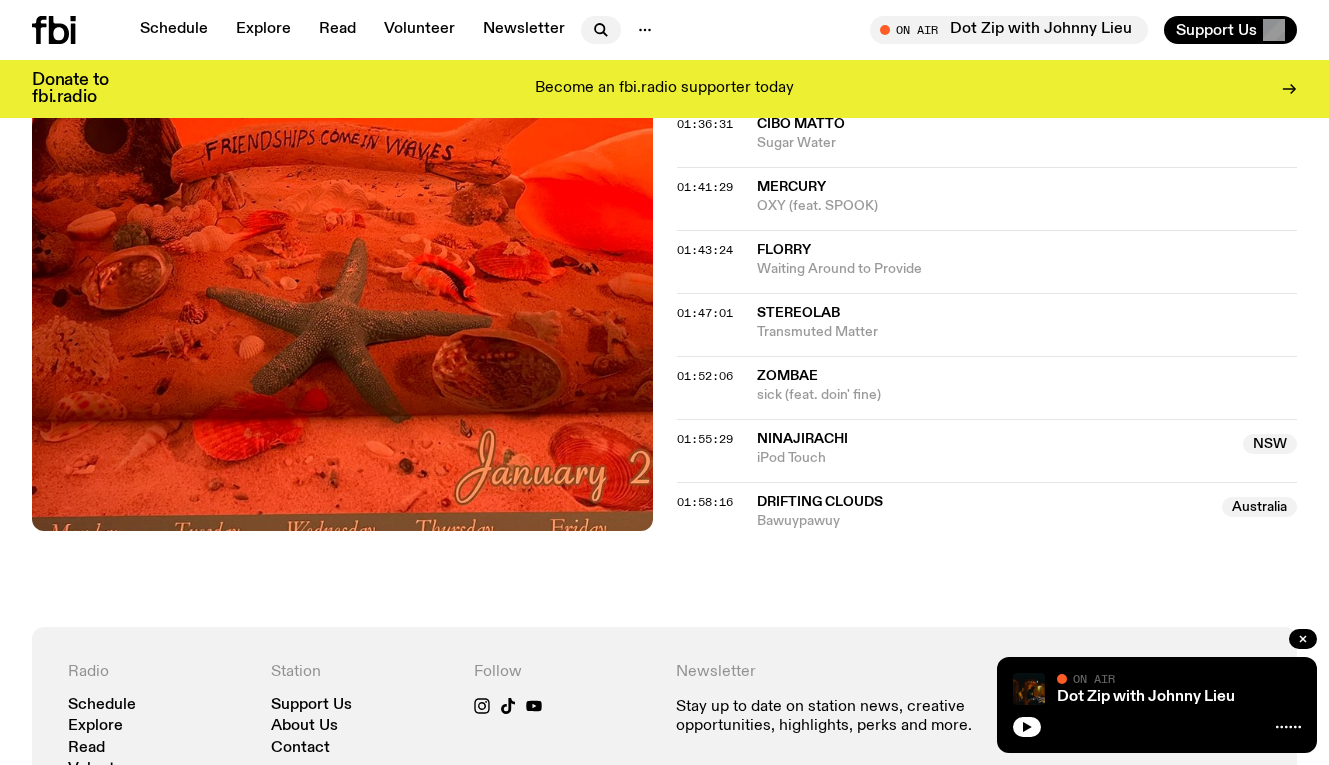 click 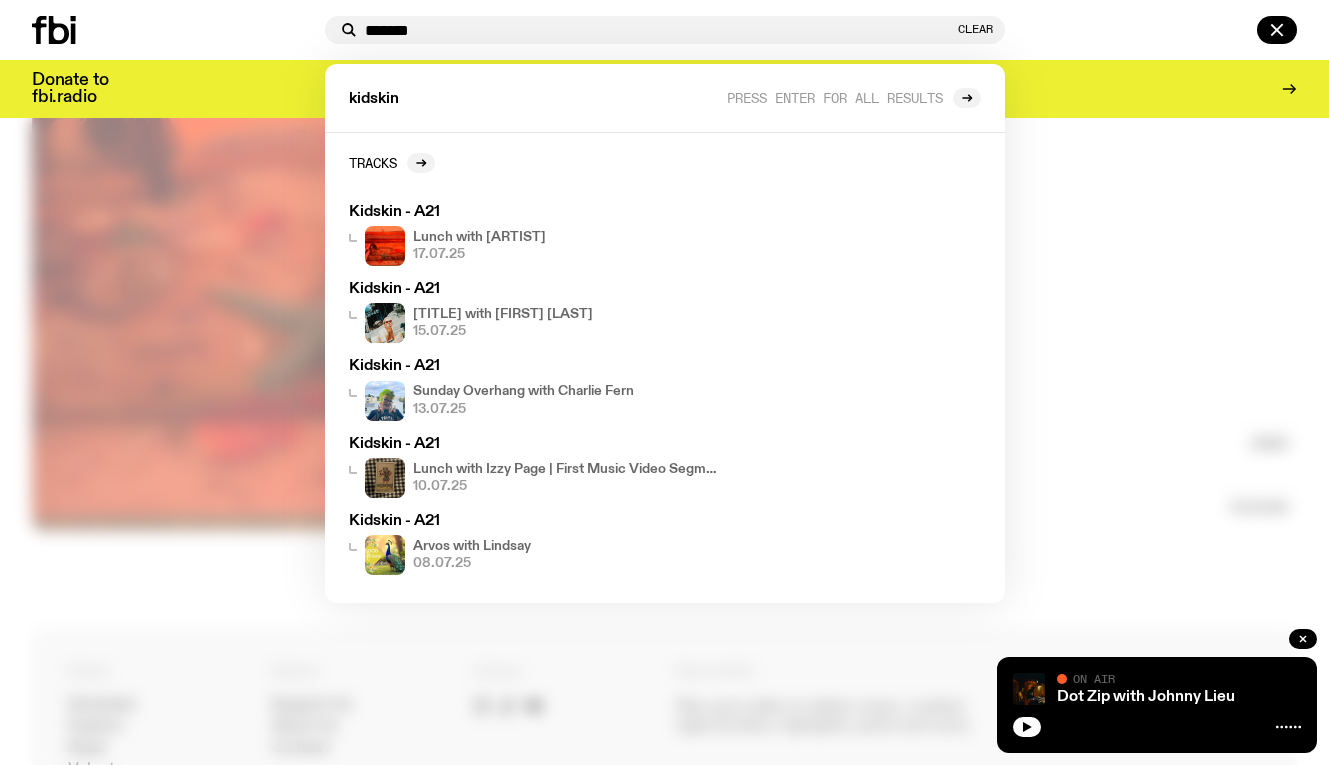click on "*******" at bounding box center (659, 30) 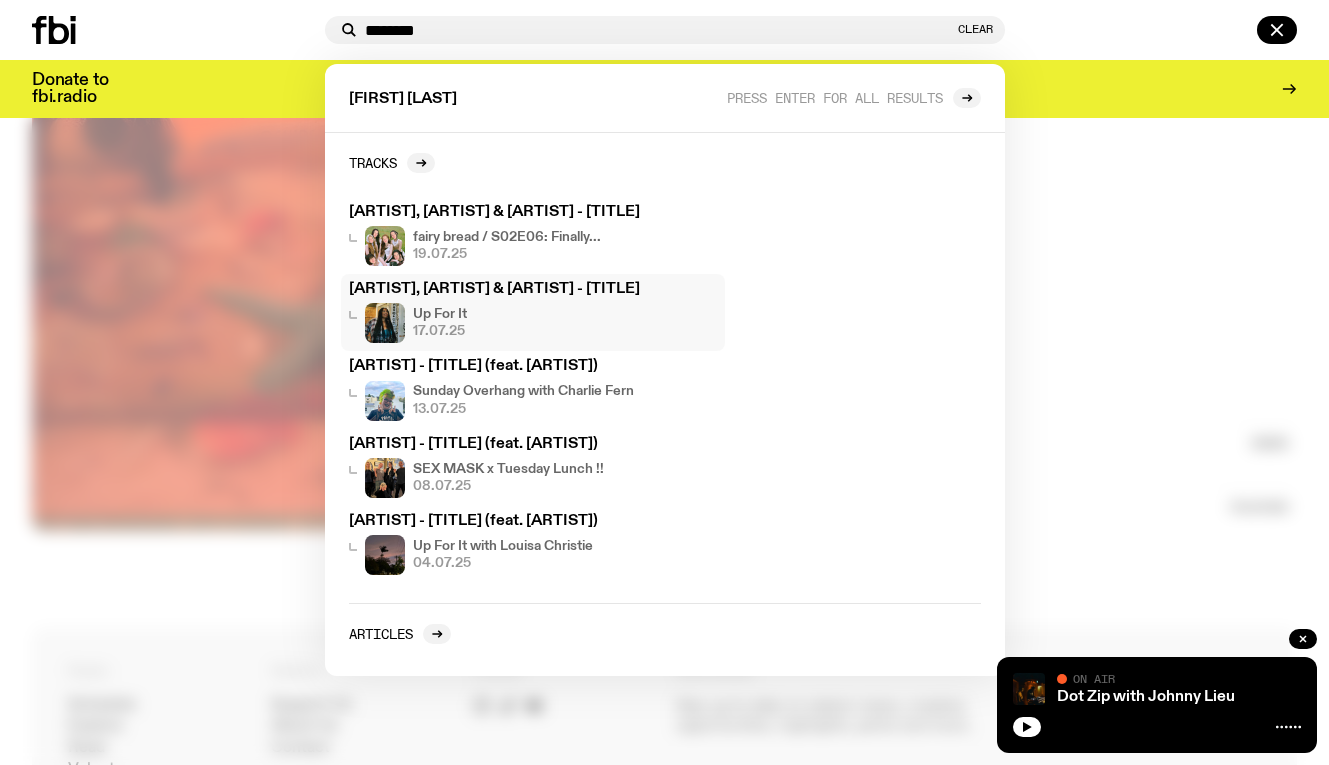 type on "********" 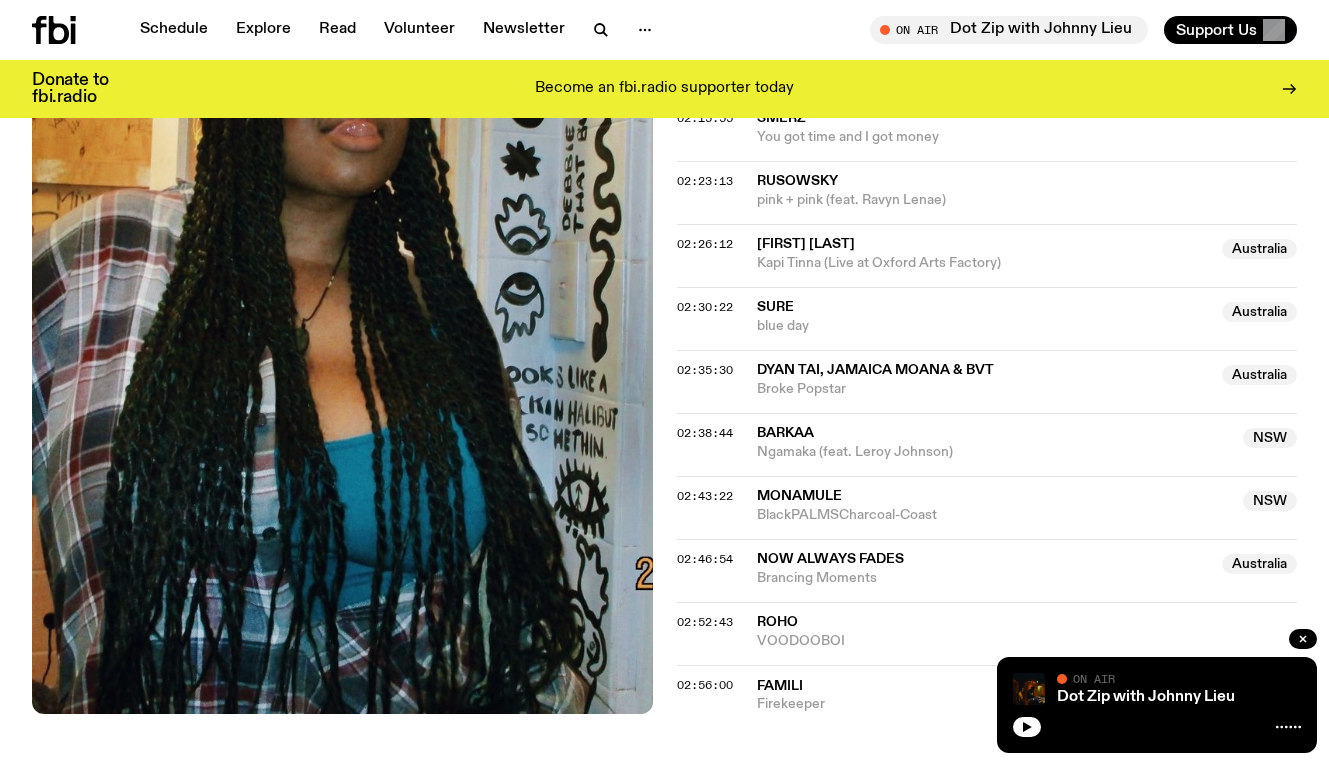 scroll, scrollTop: 2608, scrollLeft: 0, axis: vertical 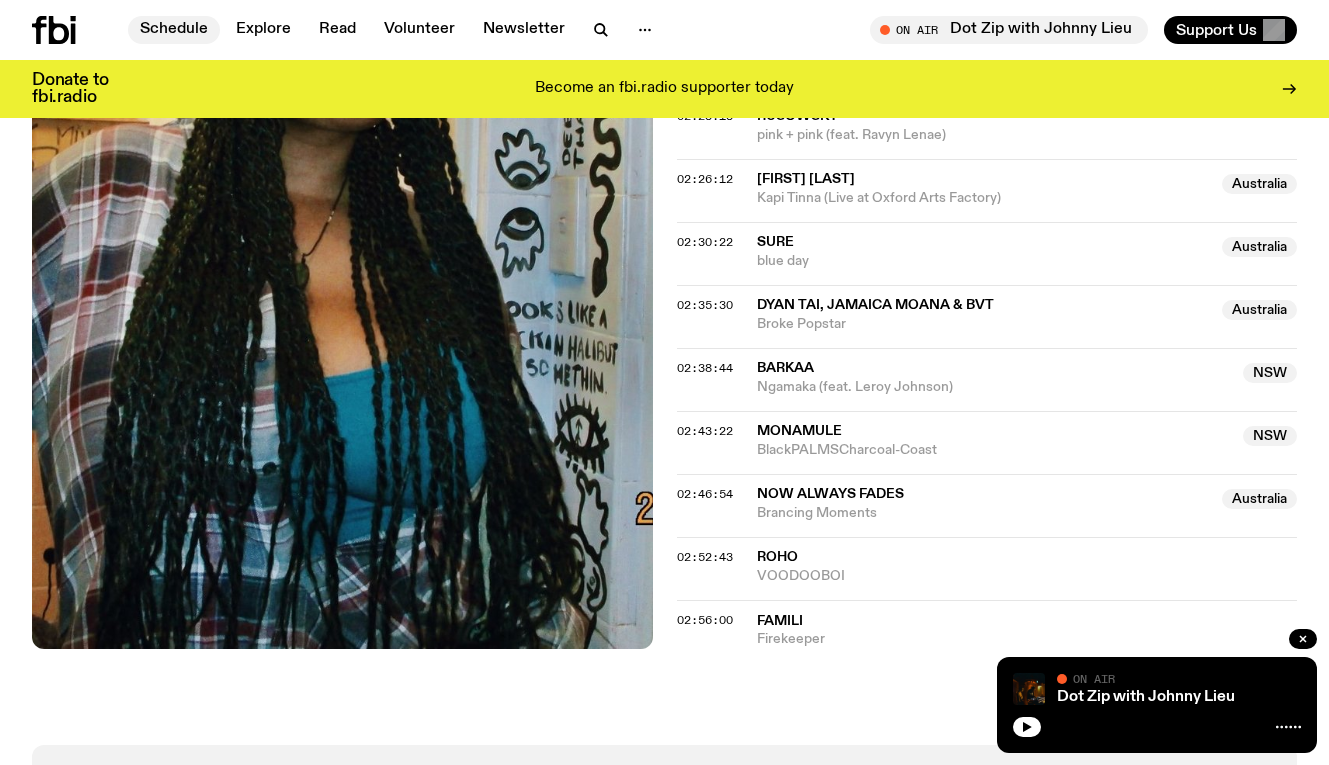 click on "Schedule" 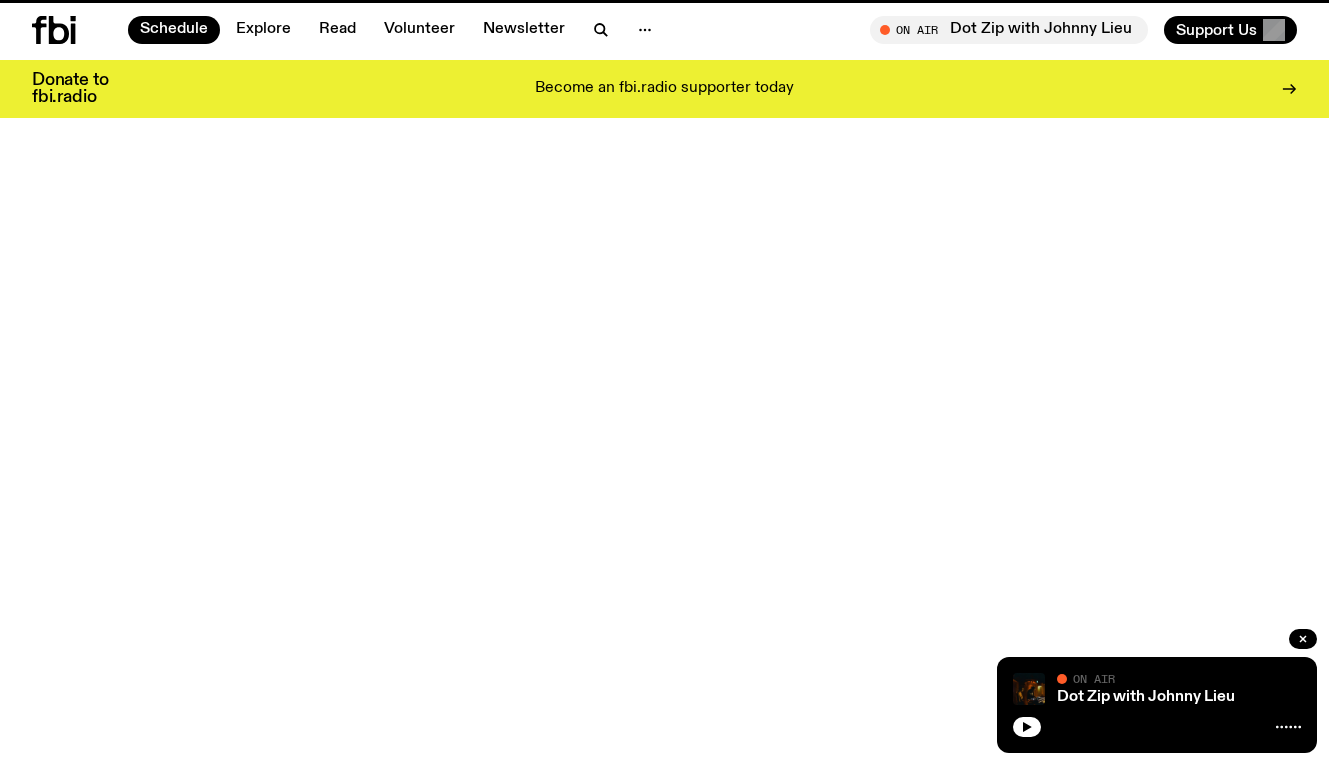 scroll, scrollTop: 0, scrollLeft: 0, axis: both 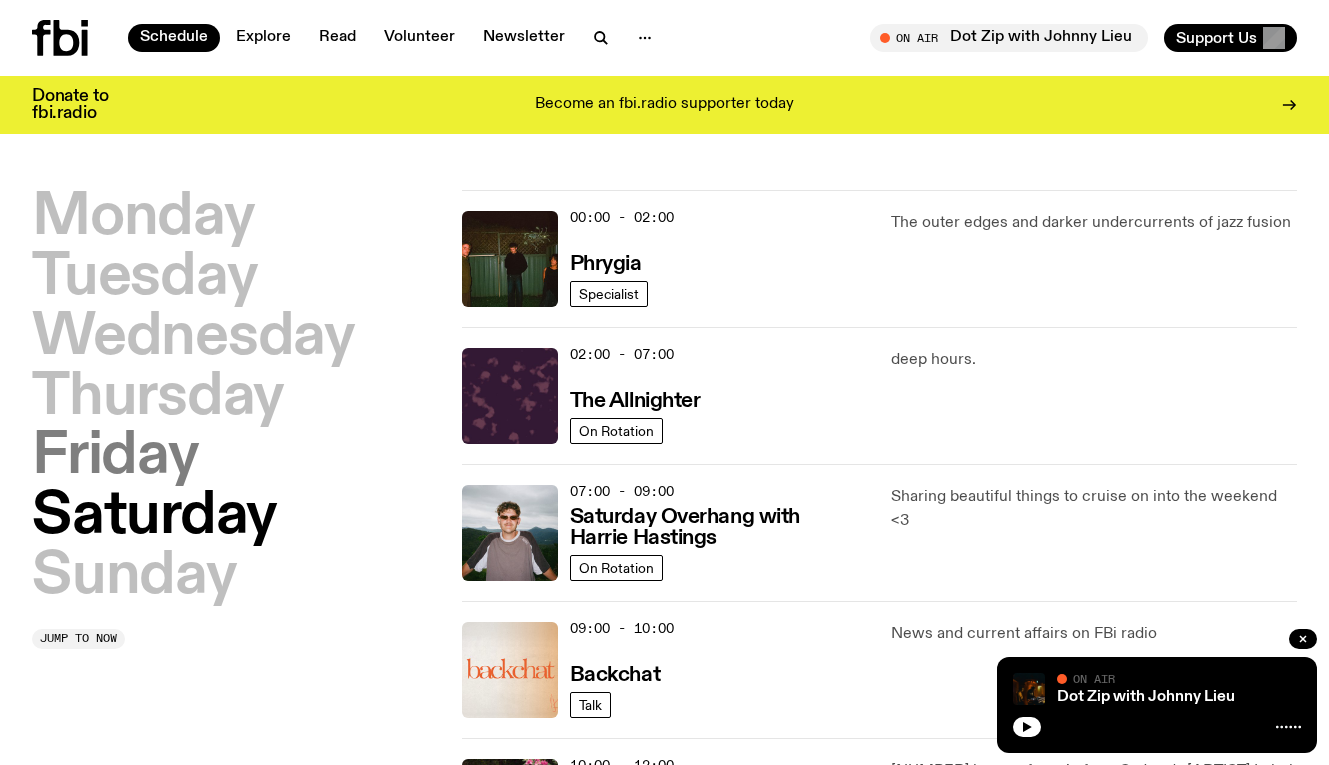 click on "Friday" at bounding box center [115, 457] 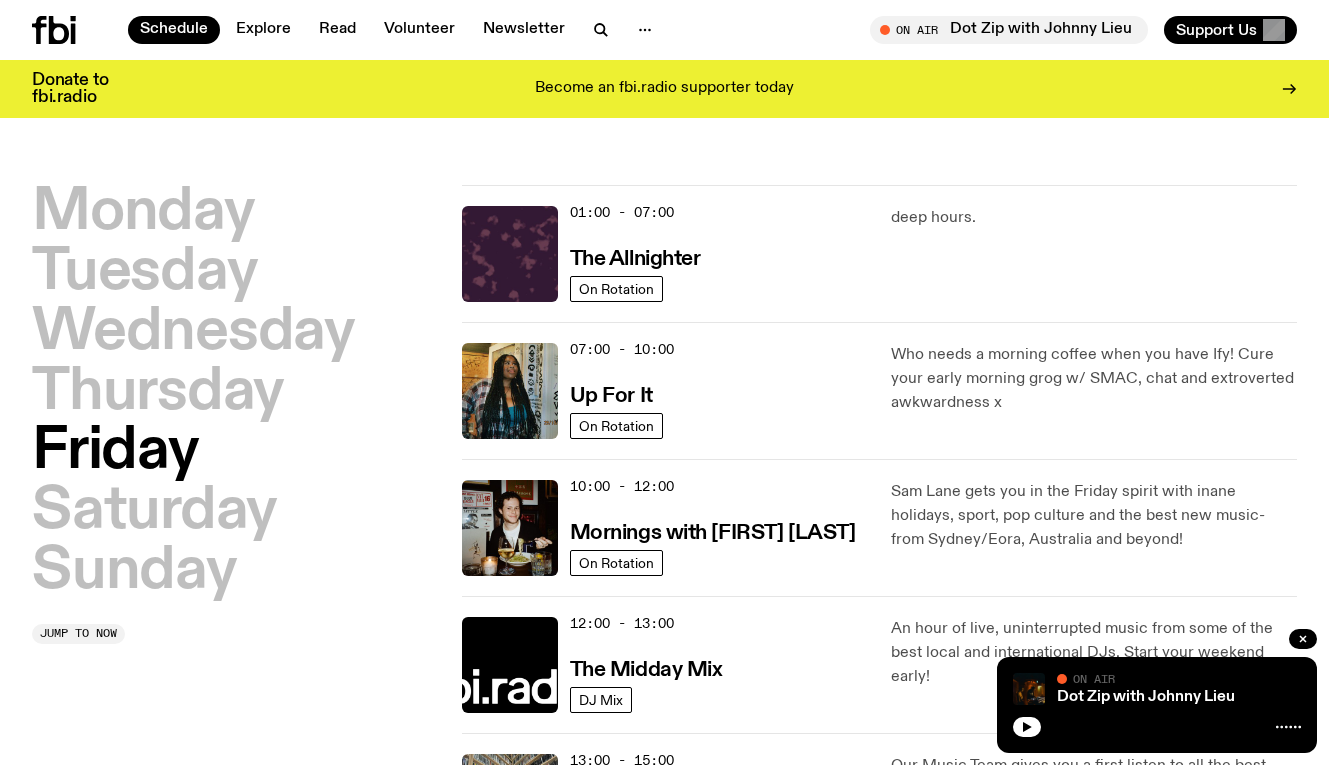scroll, scrollTop: 56, scrollLeft: 0, axis: vertical 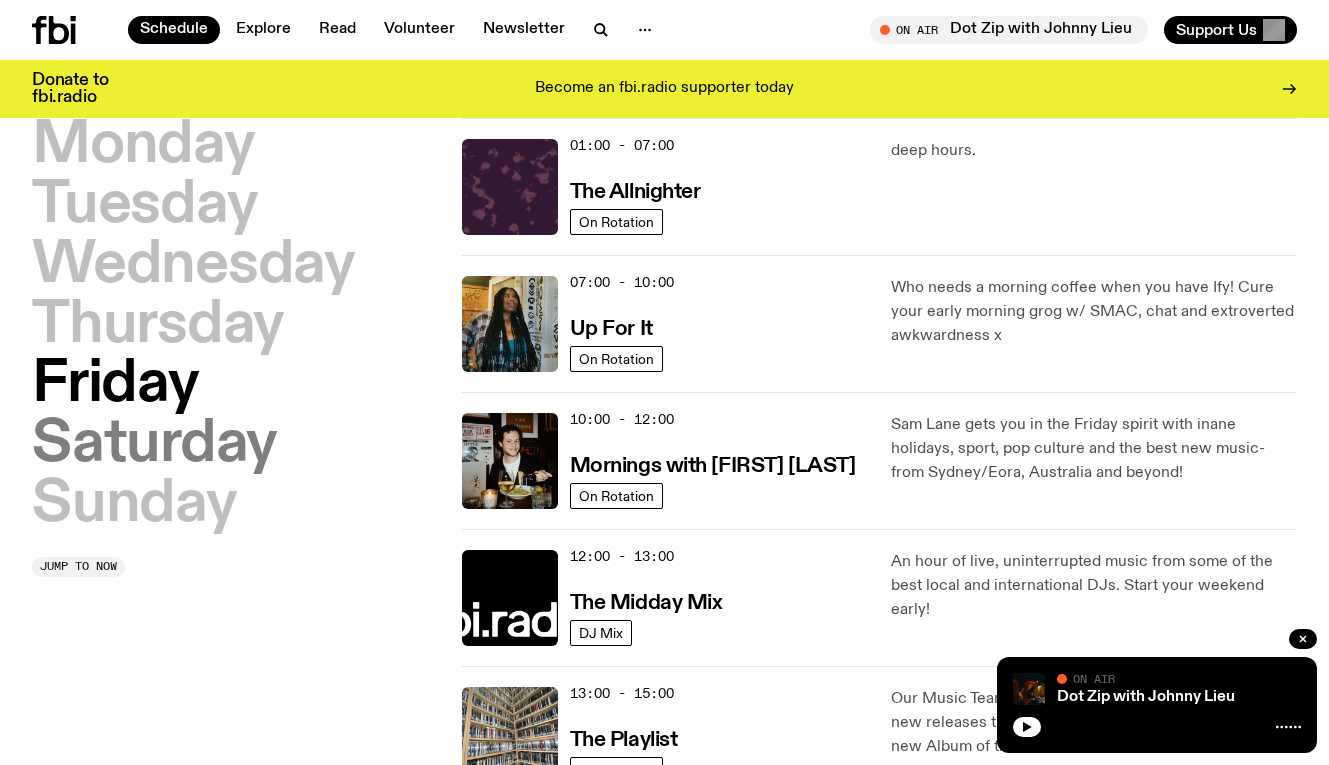 click on "Saturday" at bounding box center [154, 445] 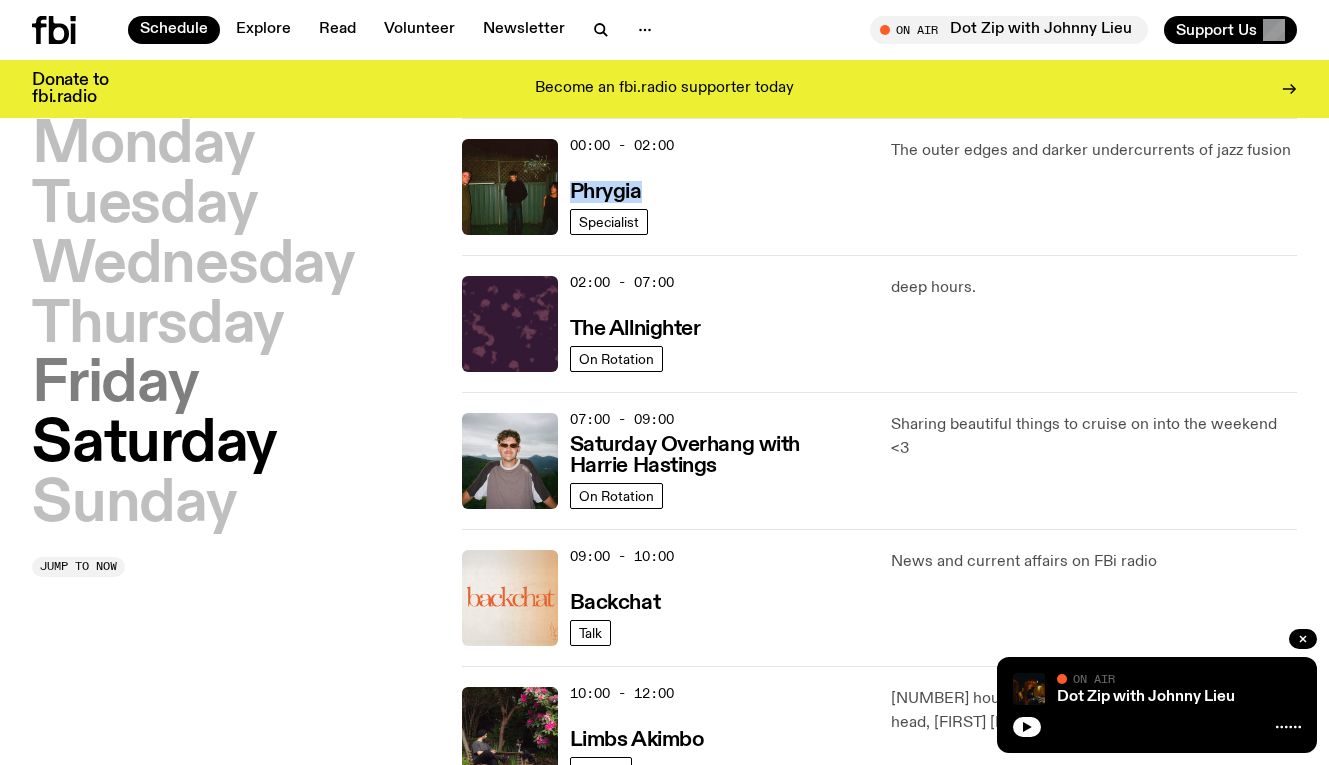click on "Friday" at bounding box center [115, 385] 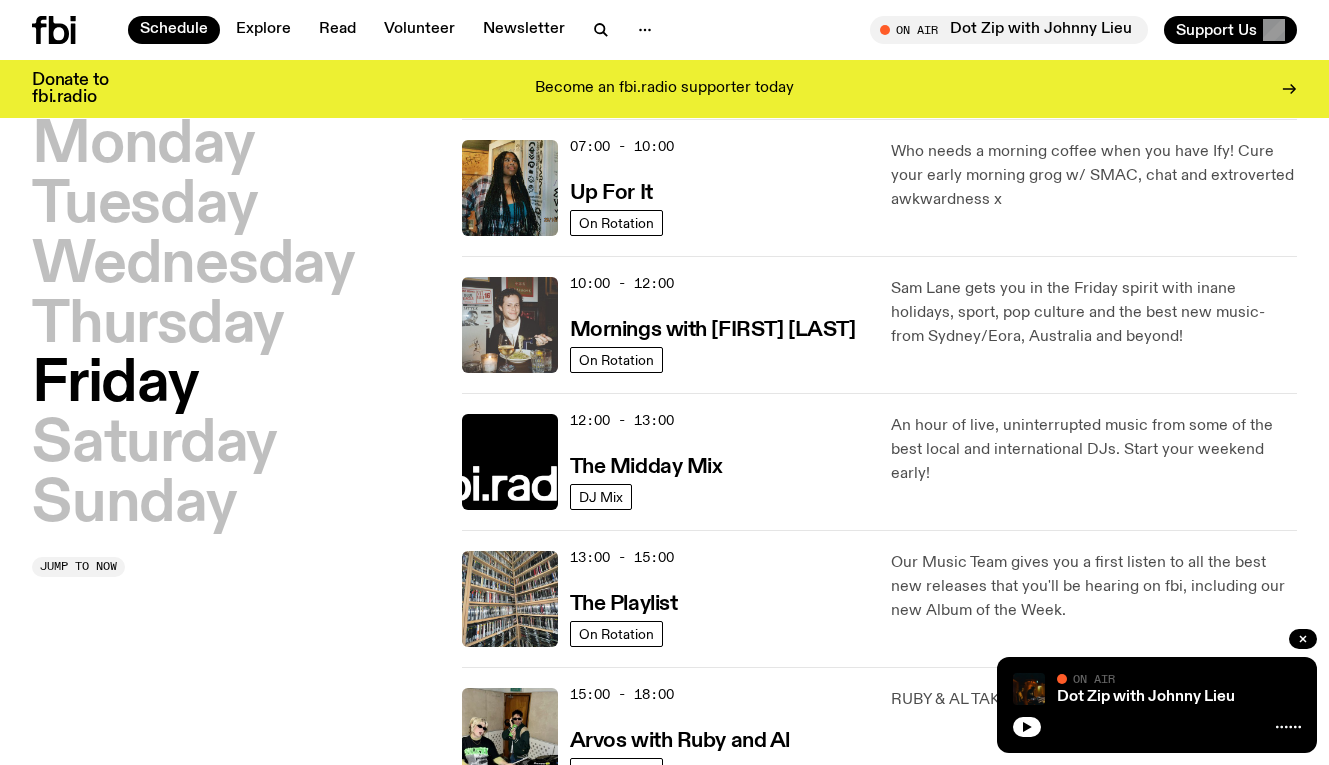 scroll, scrollTop: 377, scrollLeft: 0, axis: vertical 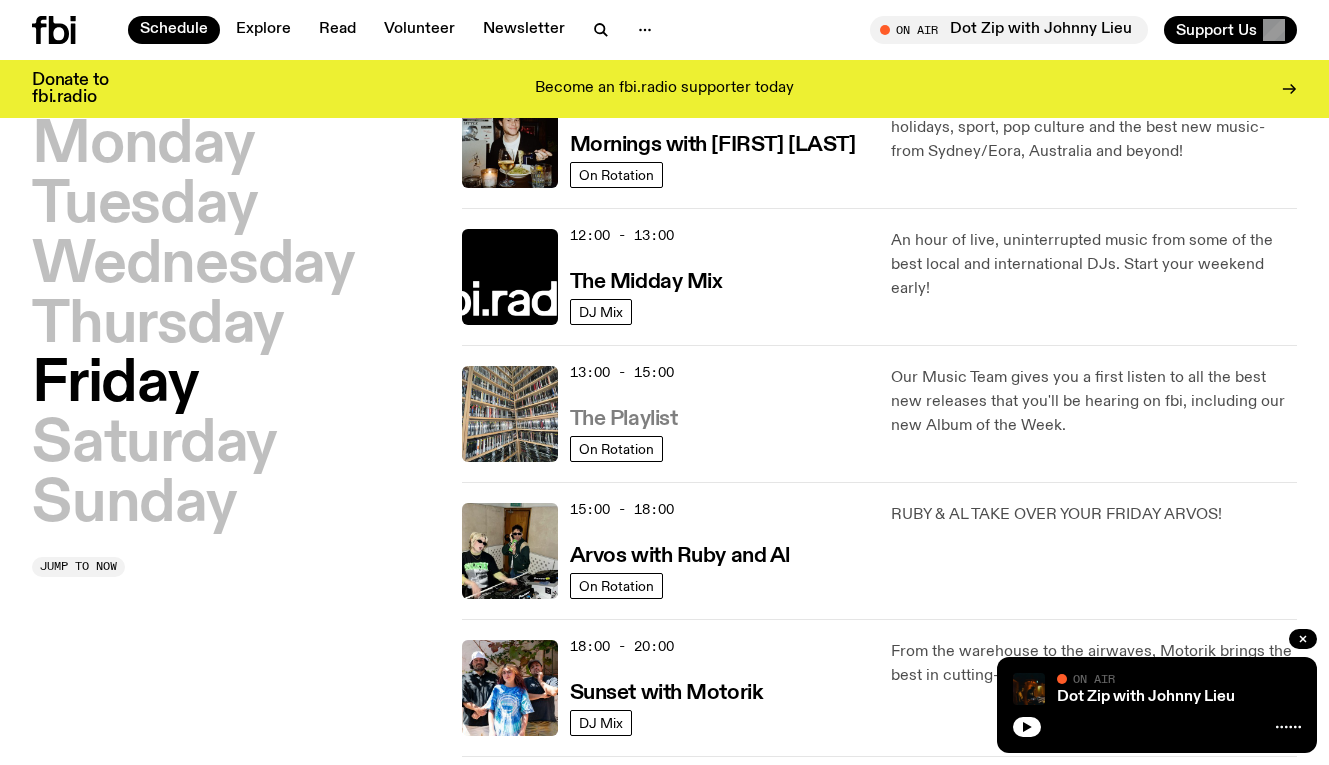 click on "The Playlist" at bounding box center (624, 419) 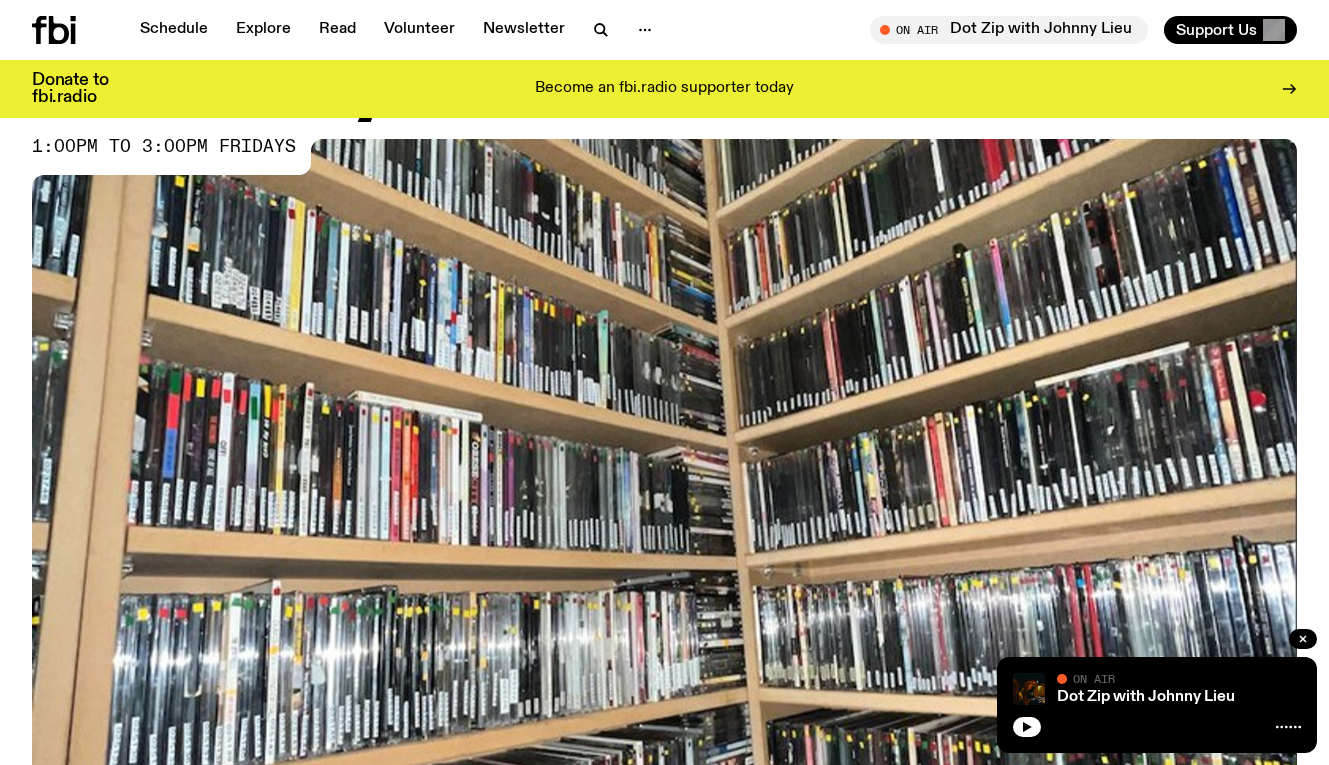 scroll, scrollTop: 835, scrollLeft: 0, axis: vertical 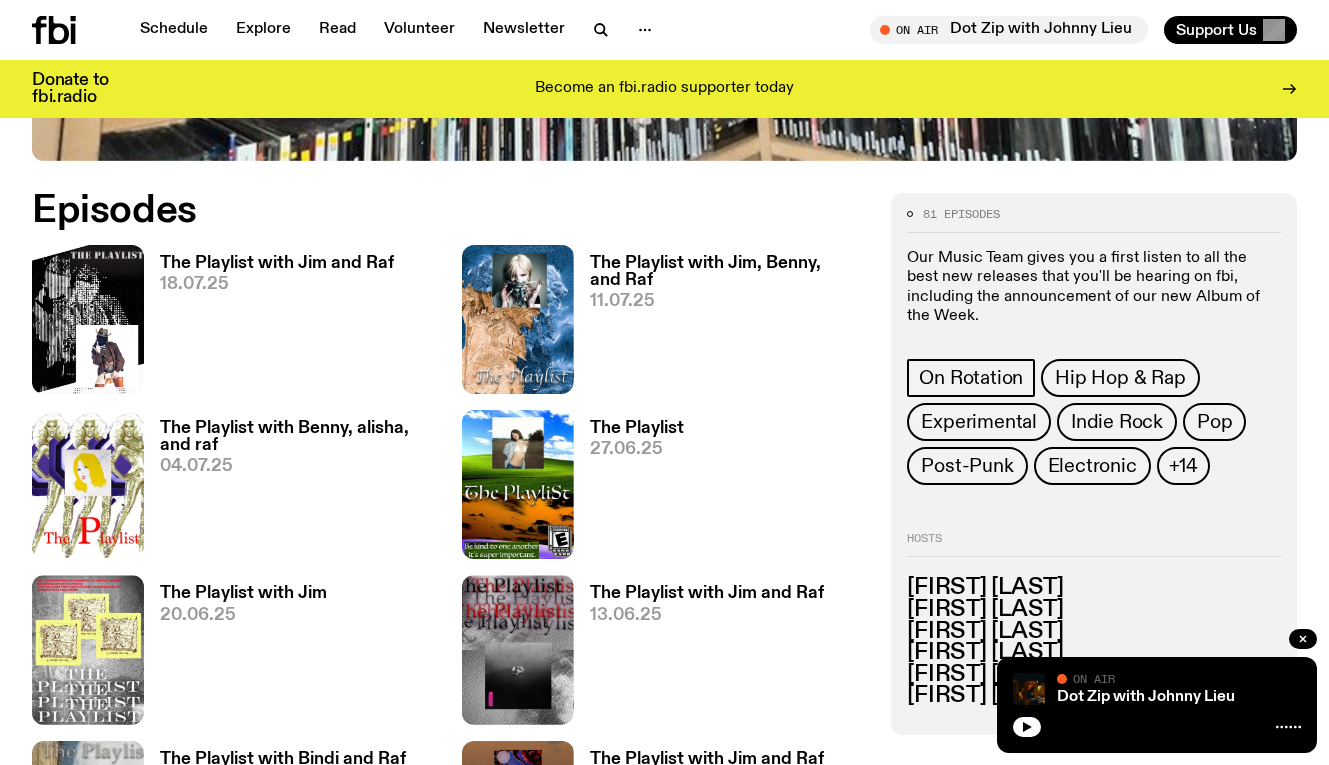click on "The Playlist with [FIRST] and [FIRST] [DAY].[MONTH].[YEAR]" at bounding box center [269, 319] 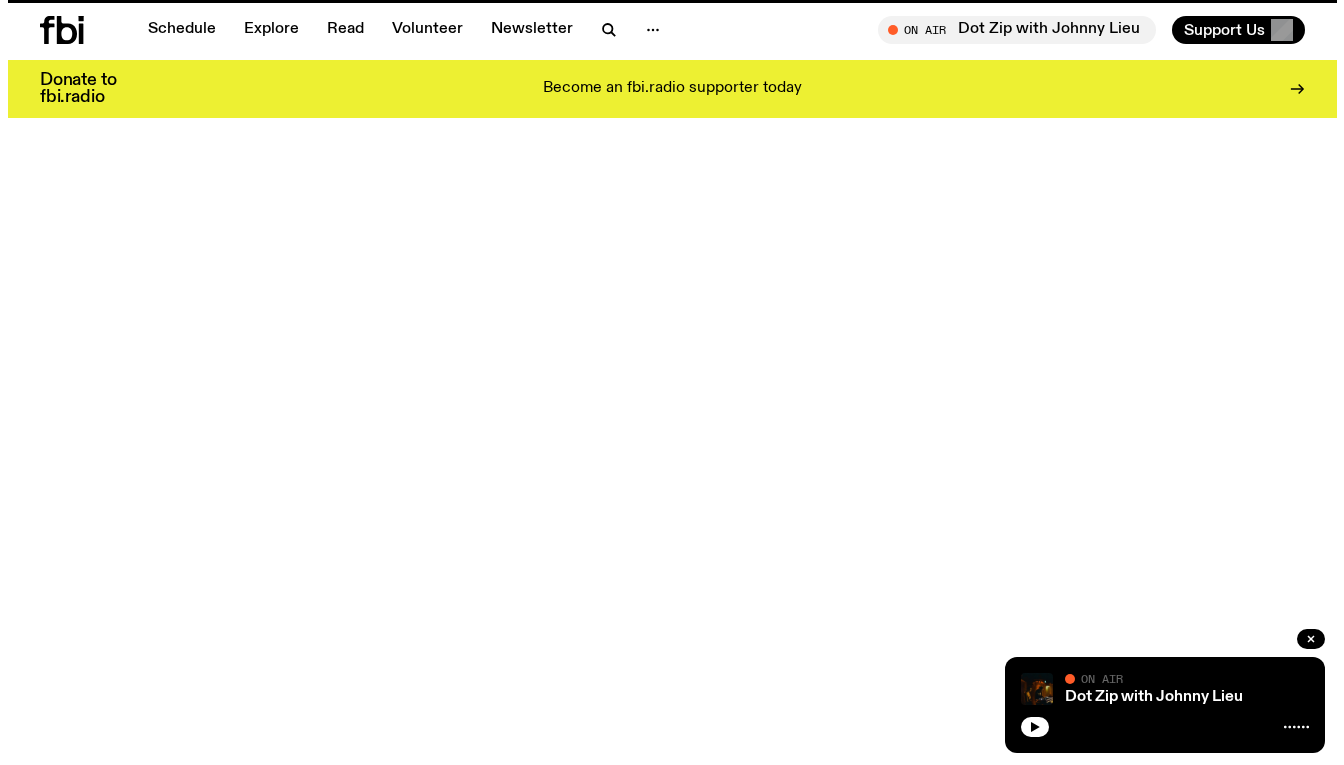 scroll, scrollTop: 0, scrollLeft: 0, axis: both 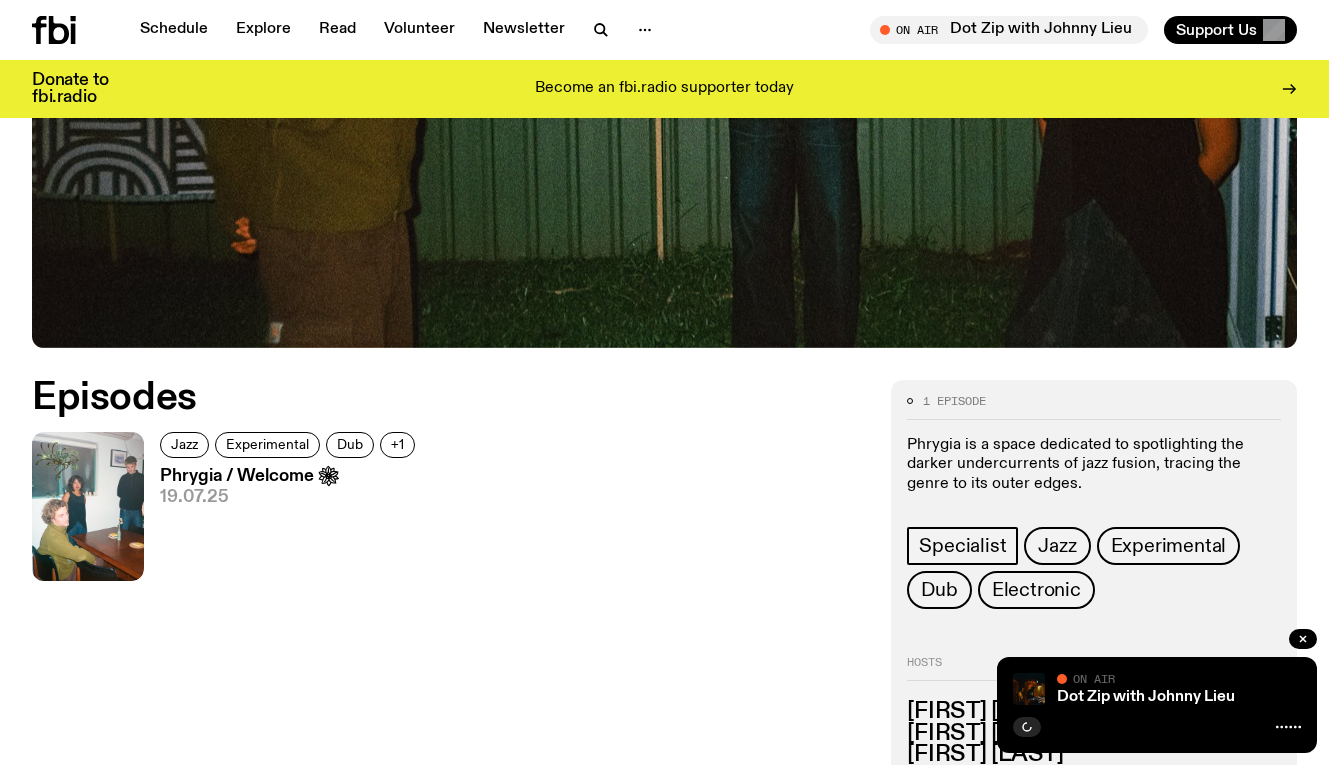 click on "19.07.25" at bounding box center [290, 497] 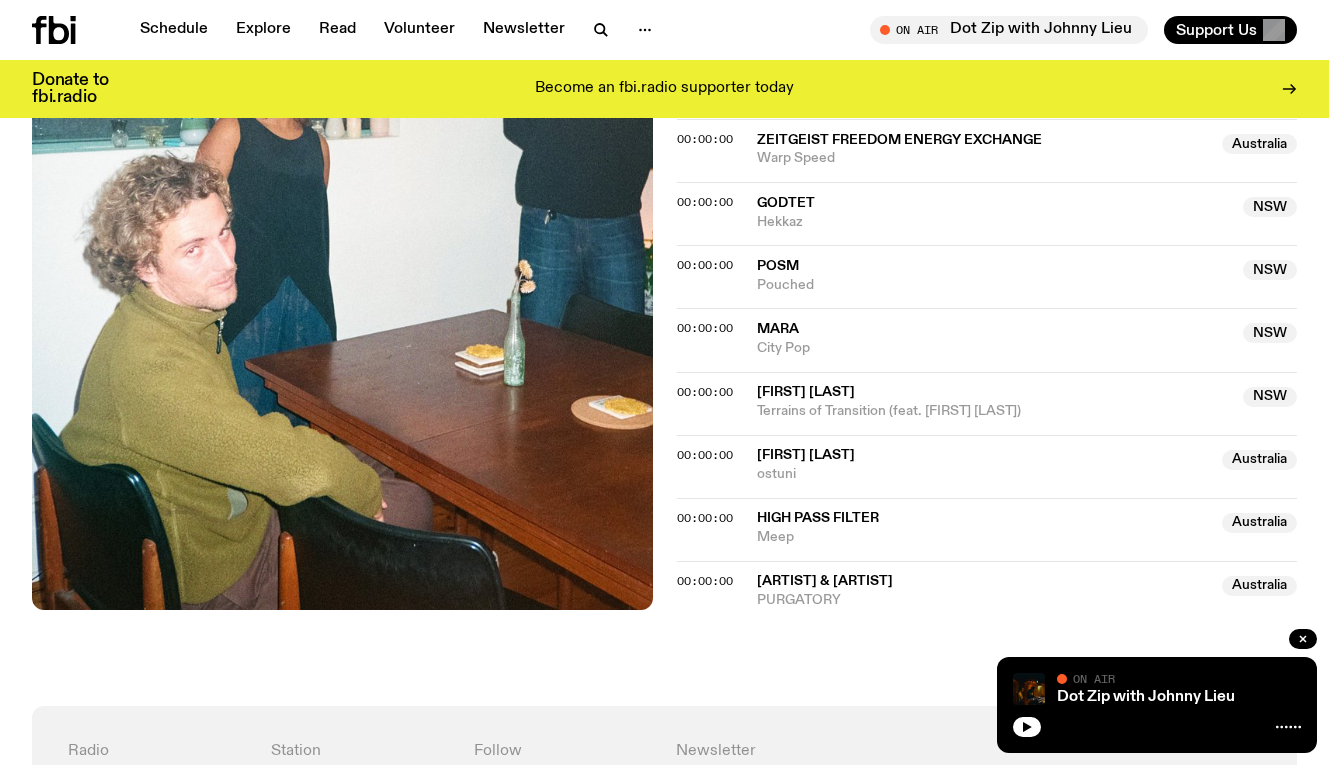 scroll, scrollTop: 1413, scrollLeft: 0, axis: vertical 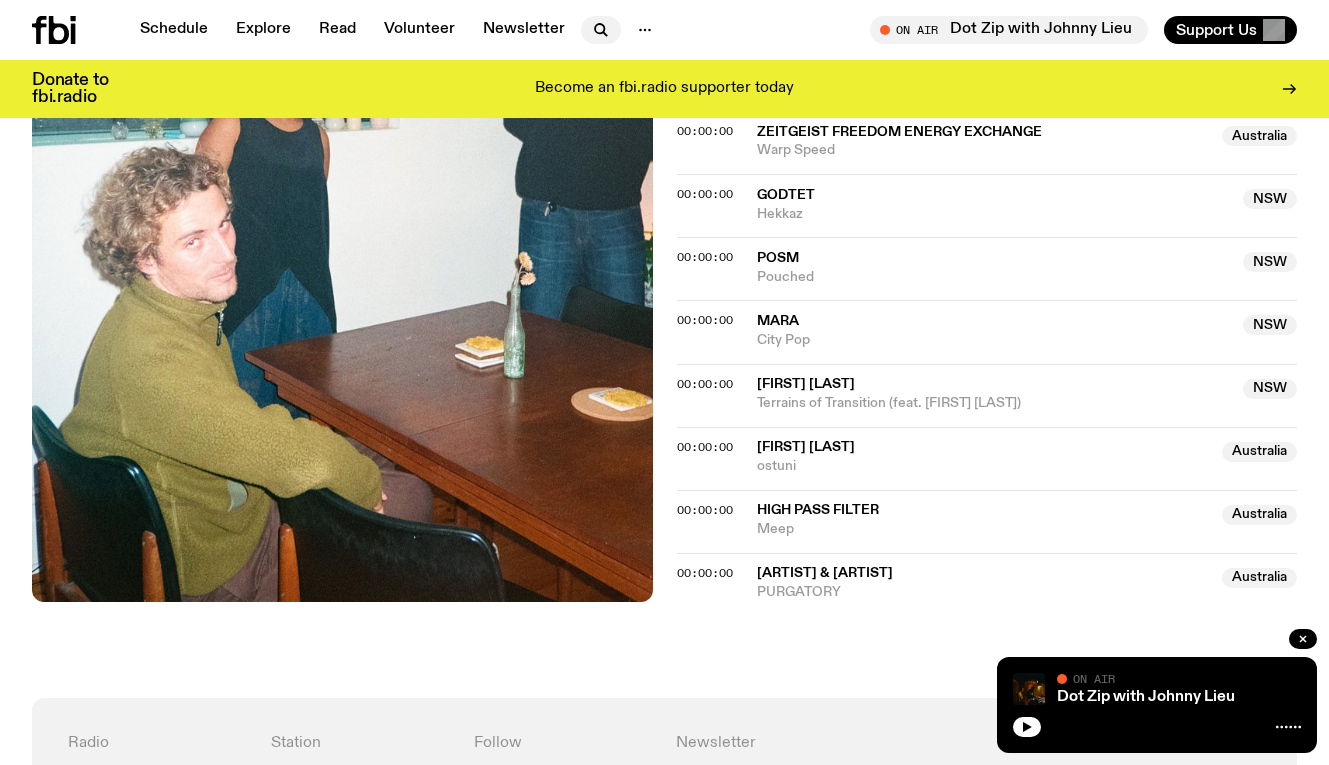 click at bounding box center (601, 30) 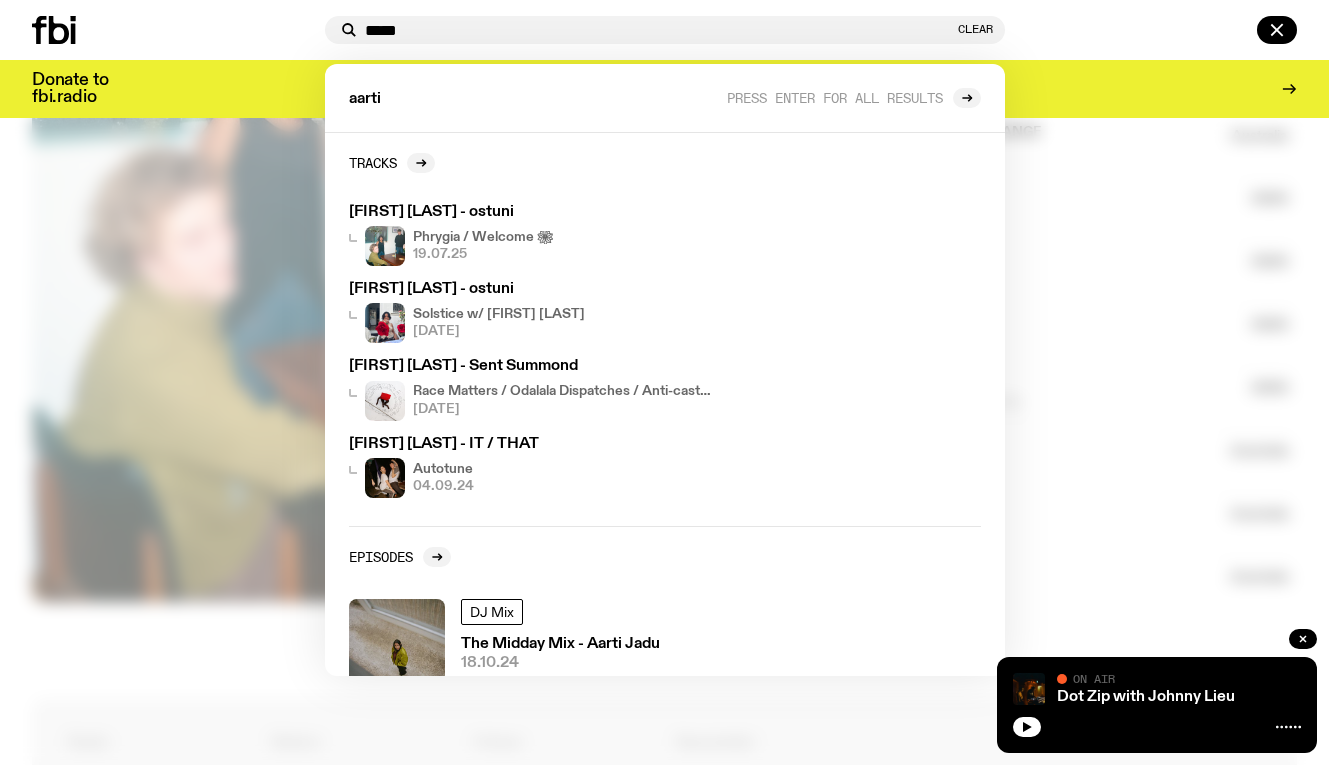 type on "*****" 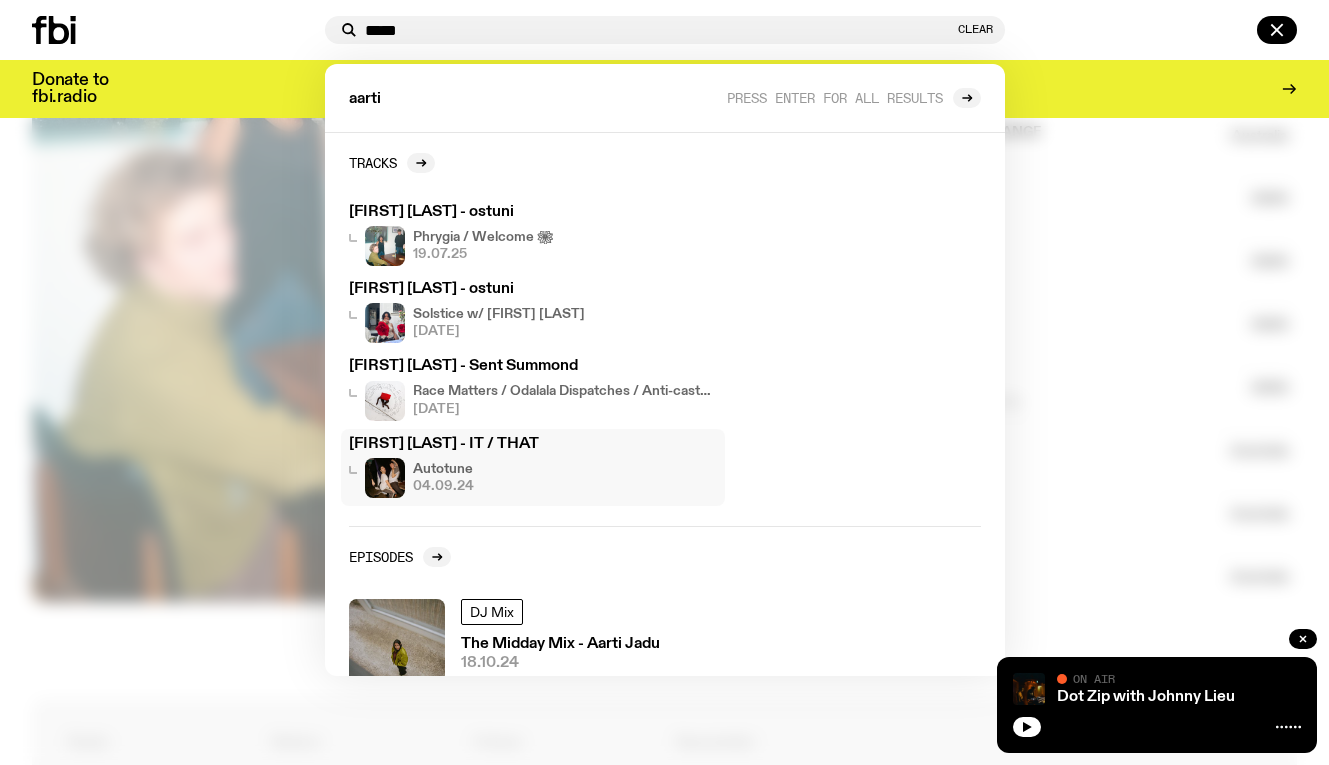 click on "Aarti Jadu - IT / THAT" at bounding box center (533, 444) 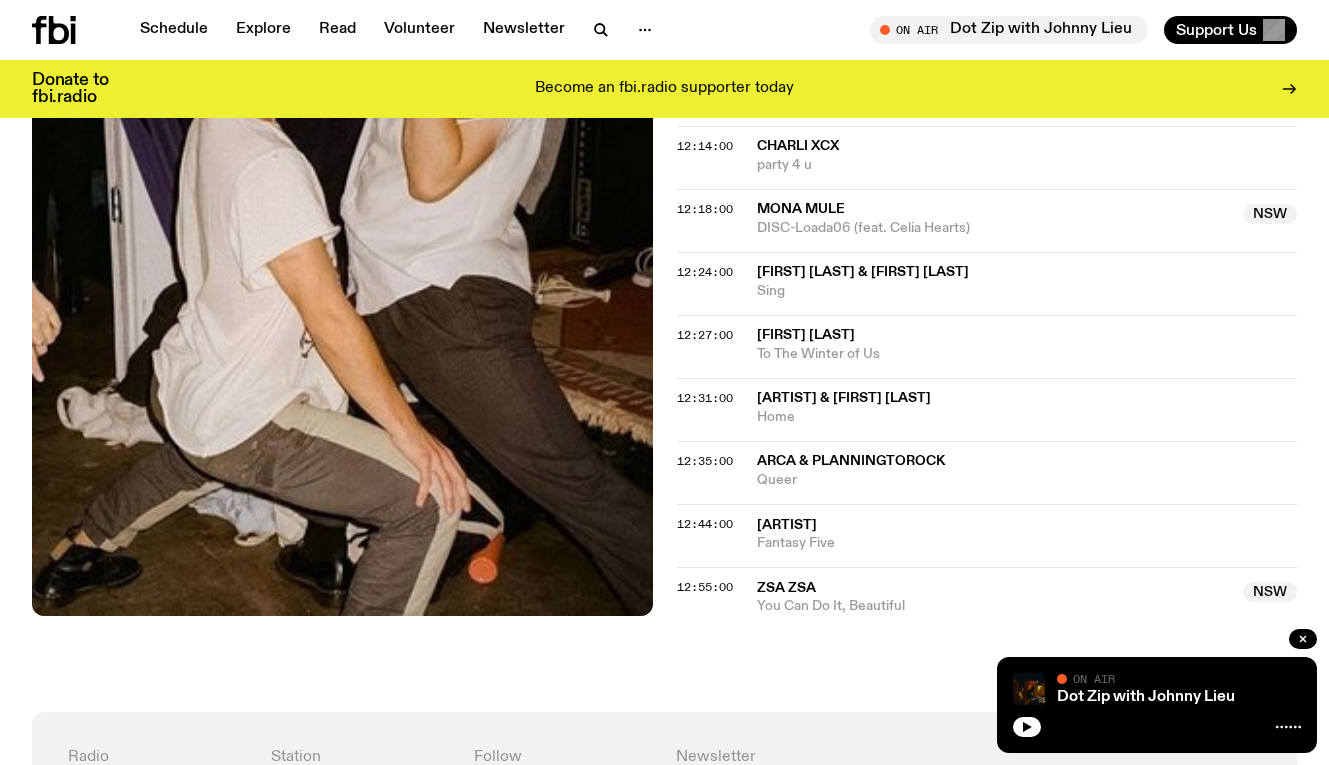 scroll, scrollTop: 1486, scrollLeft: 0, axis: vertical 